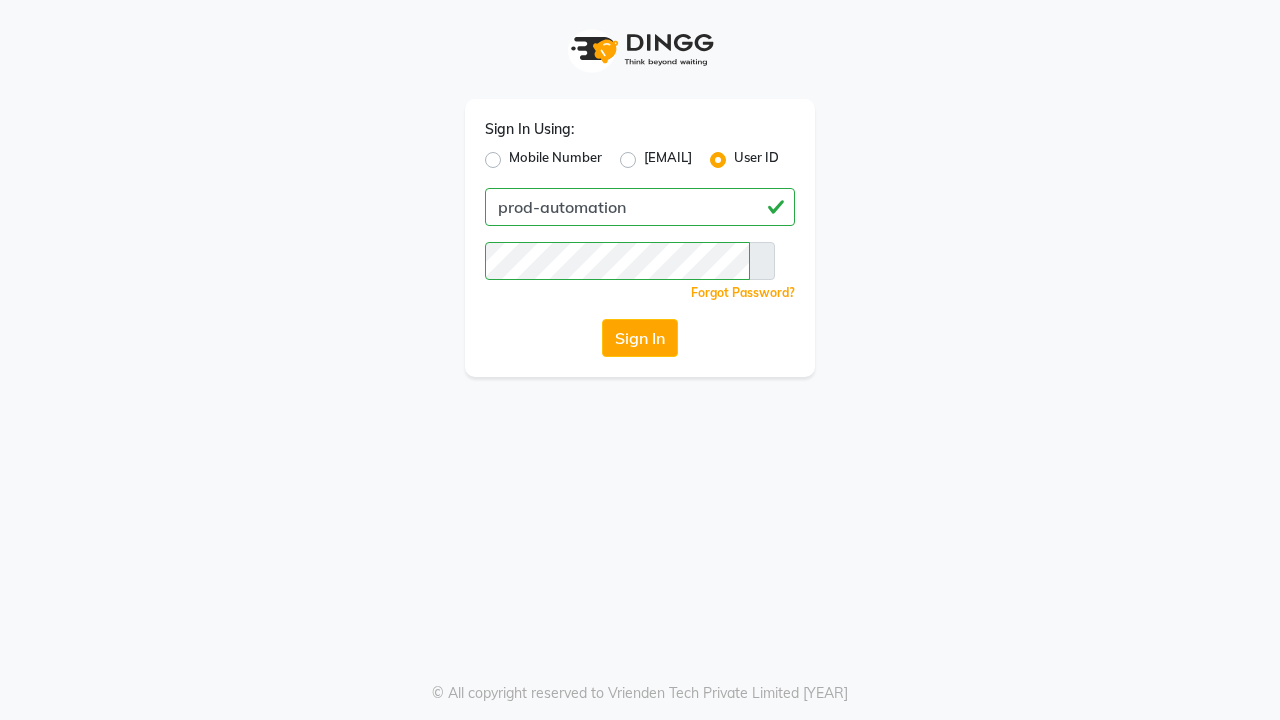 scroll, scrollTop: 0, scrollLeft: 0, axis: both 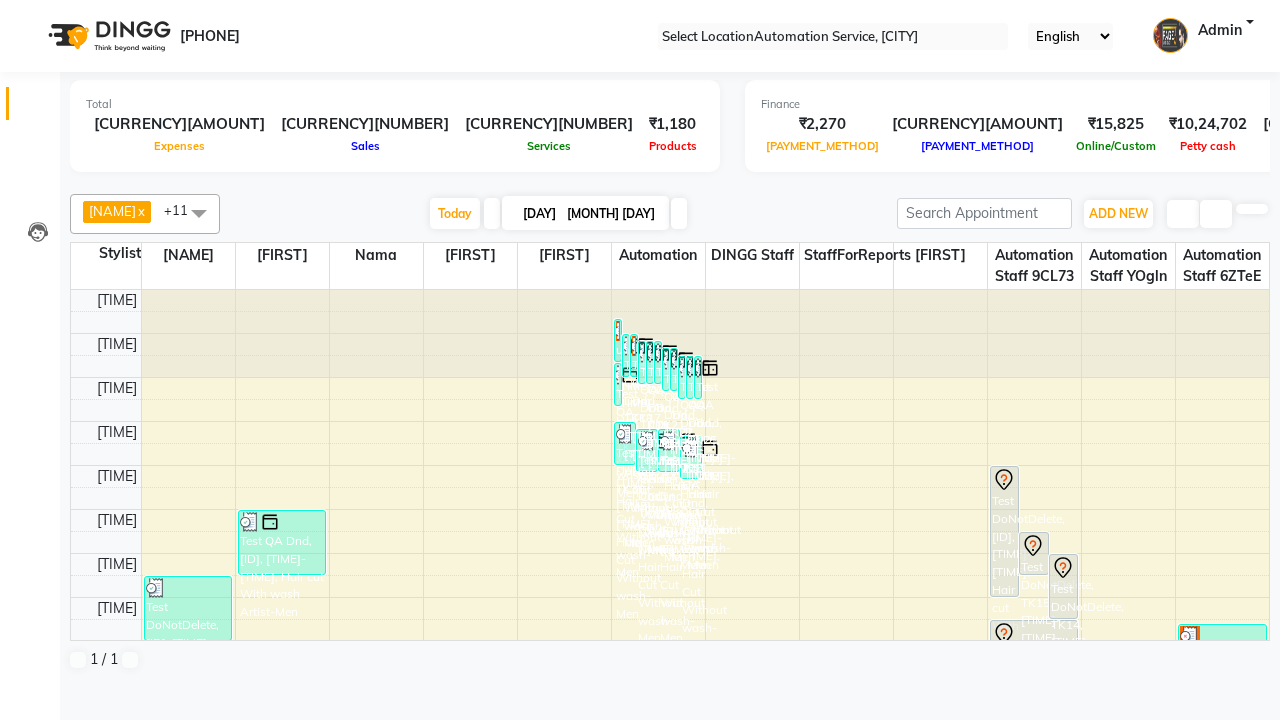 click at bounding box center [31, 8] 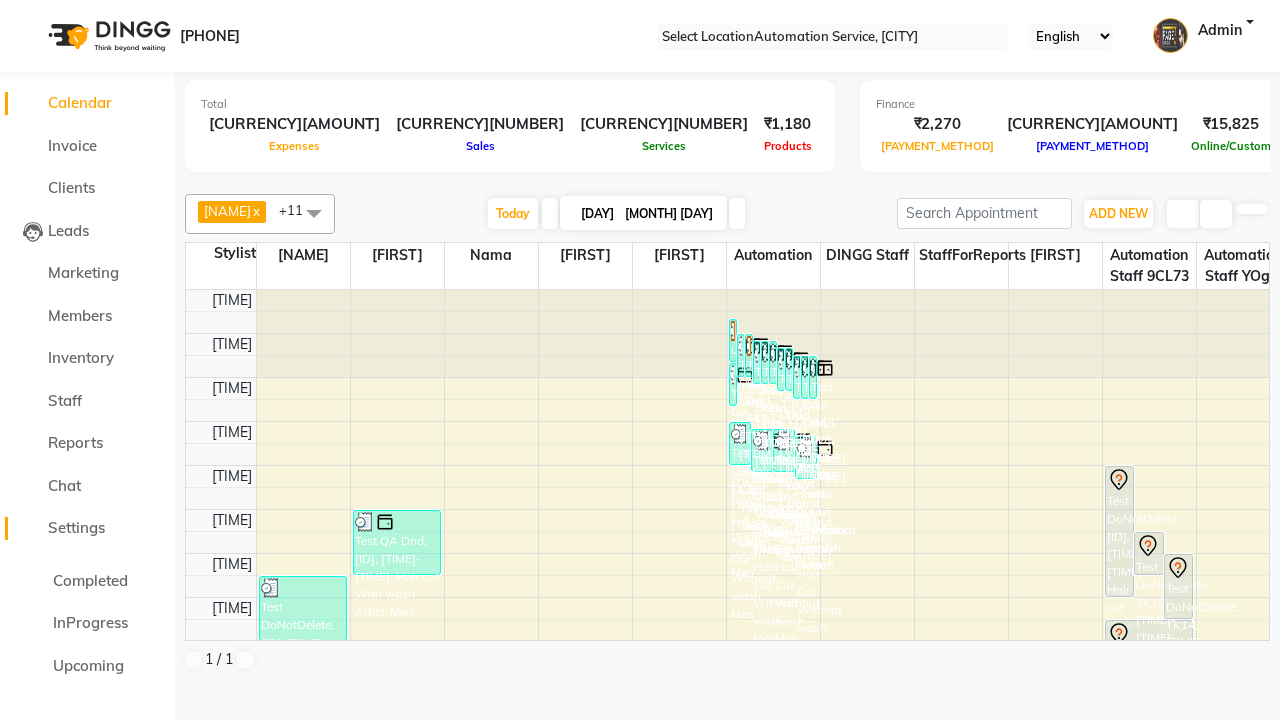 click on "Settings" at bounding box center [76, 527] 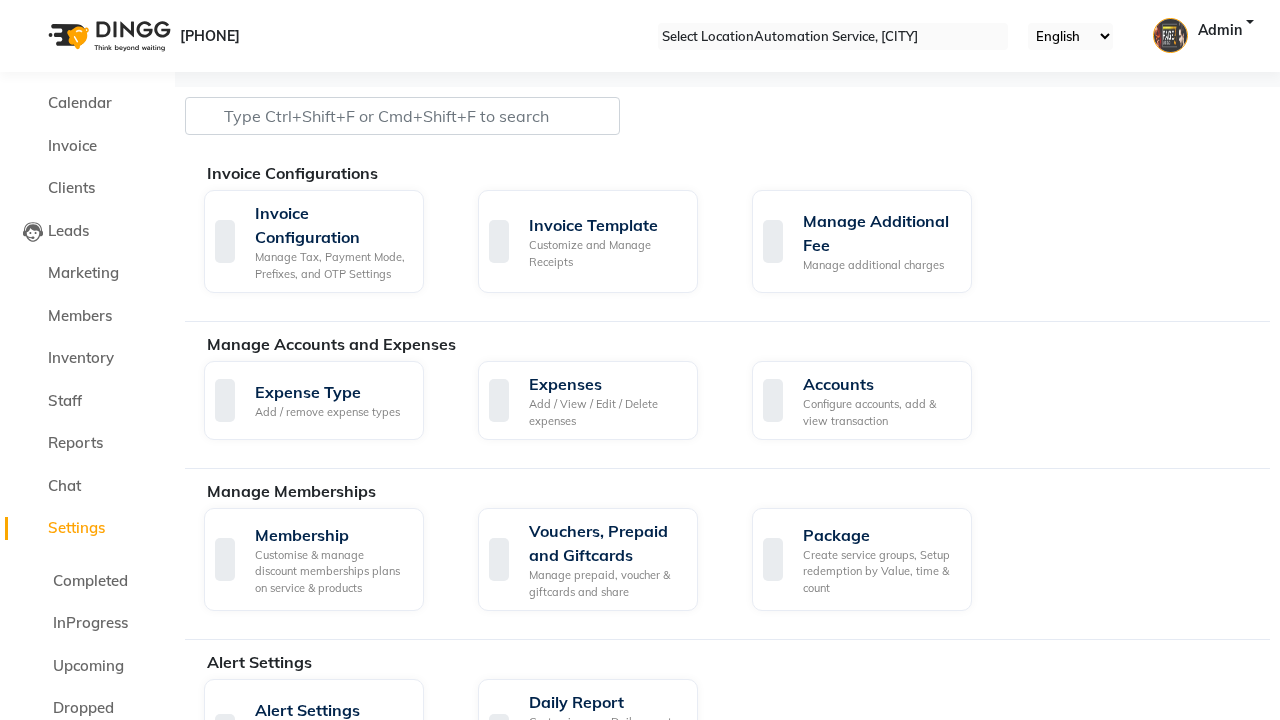 click on "Manage reset opening cash, change password." at bounding box center [1153, 1750] 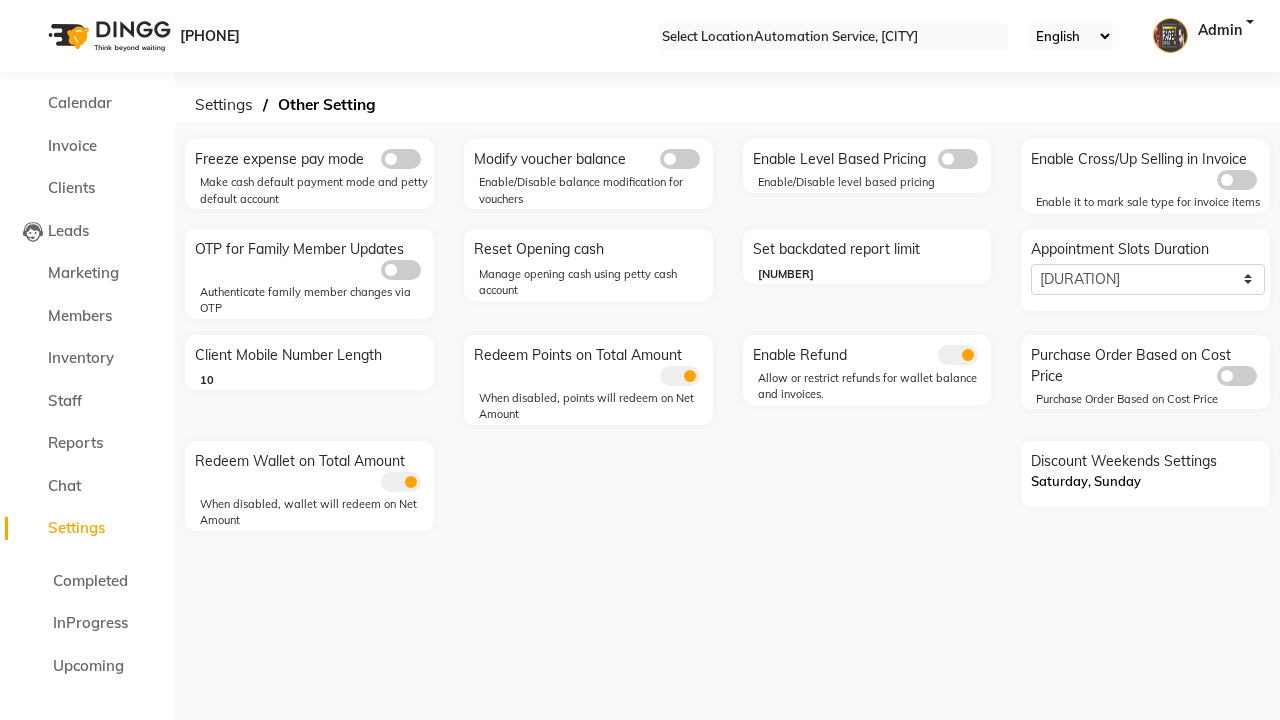 click at bounding box center [401, 159] 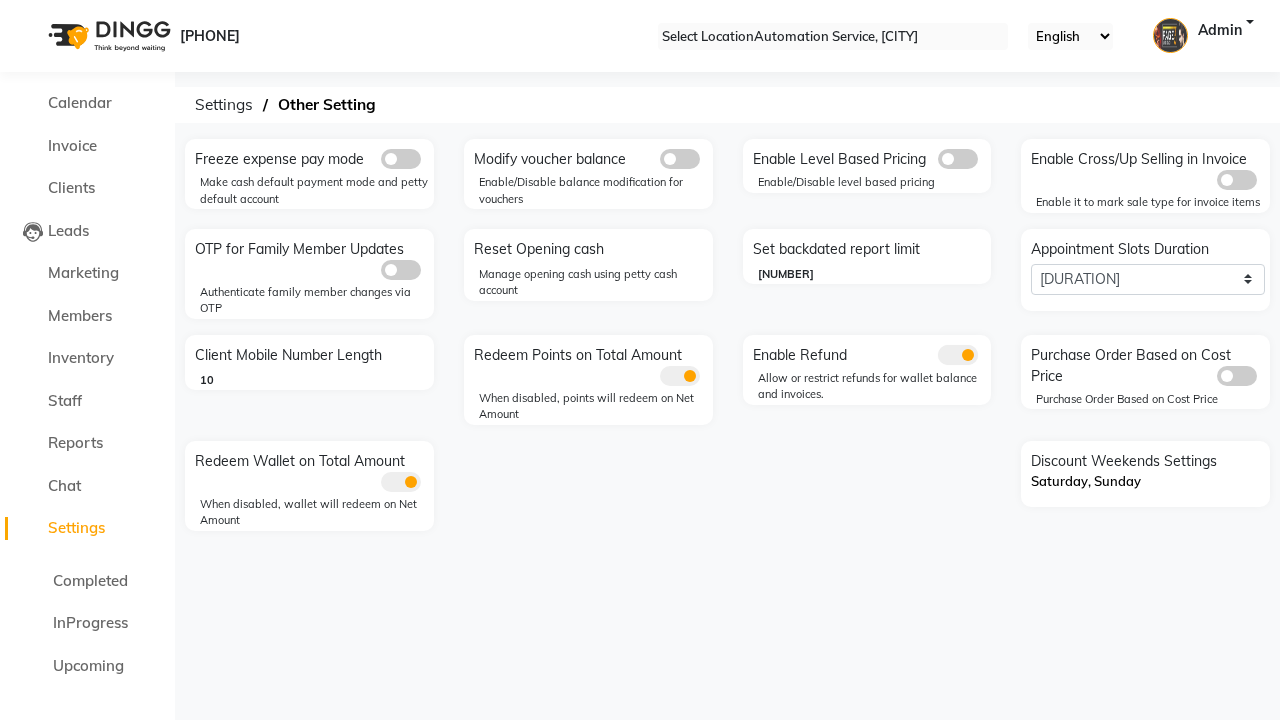 click at bounding box center [381, 164] 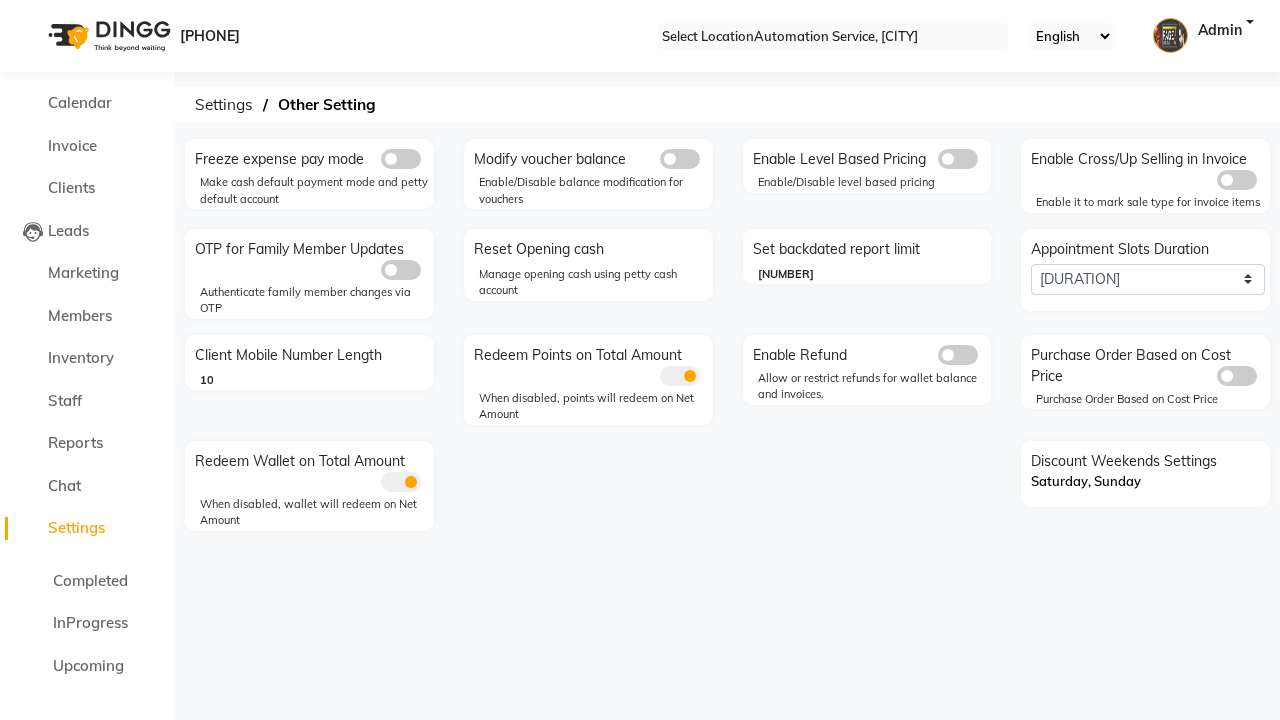 click at bounding box center (31, 8) 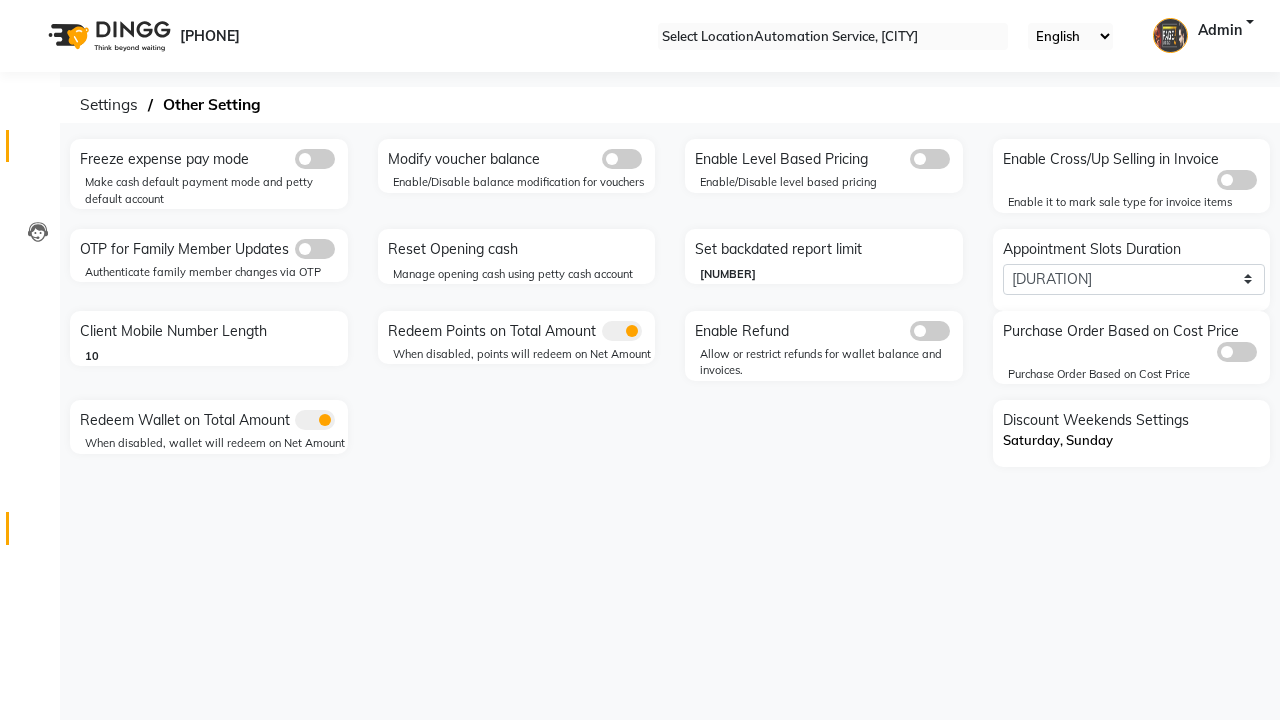 click at bounding box center (37, 151) 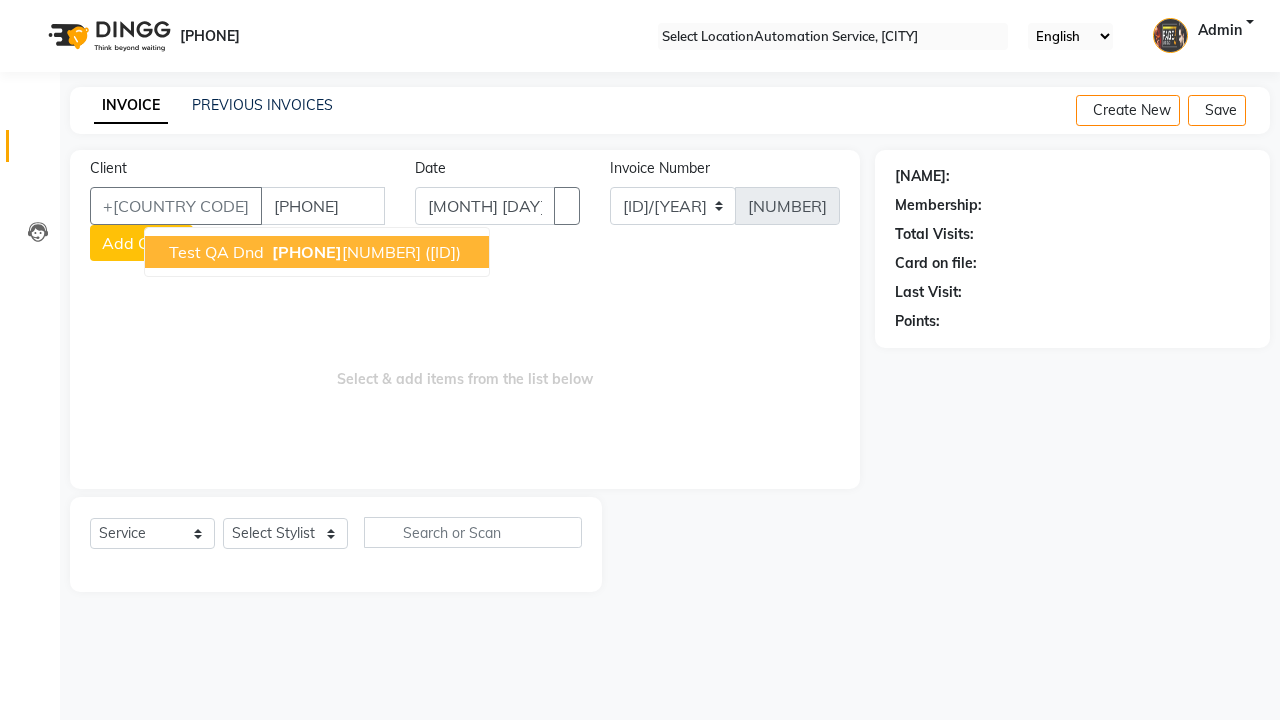 click on "[PHONE]" at bounding box center [307, 252] 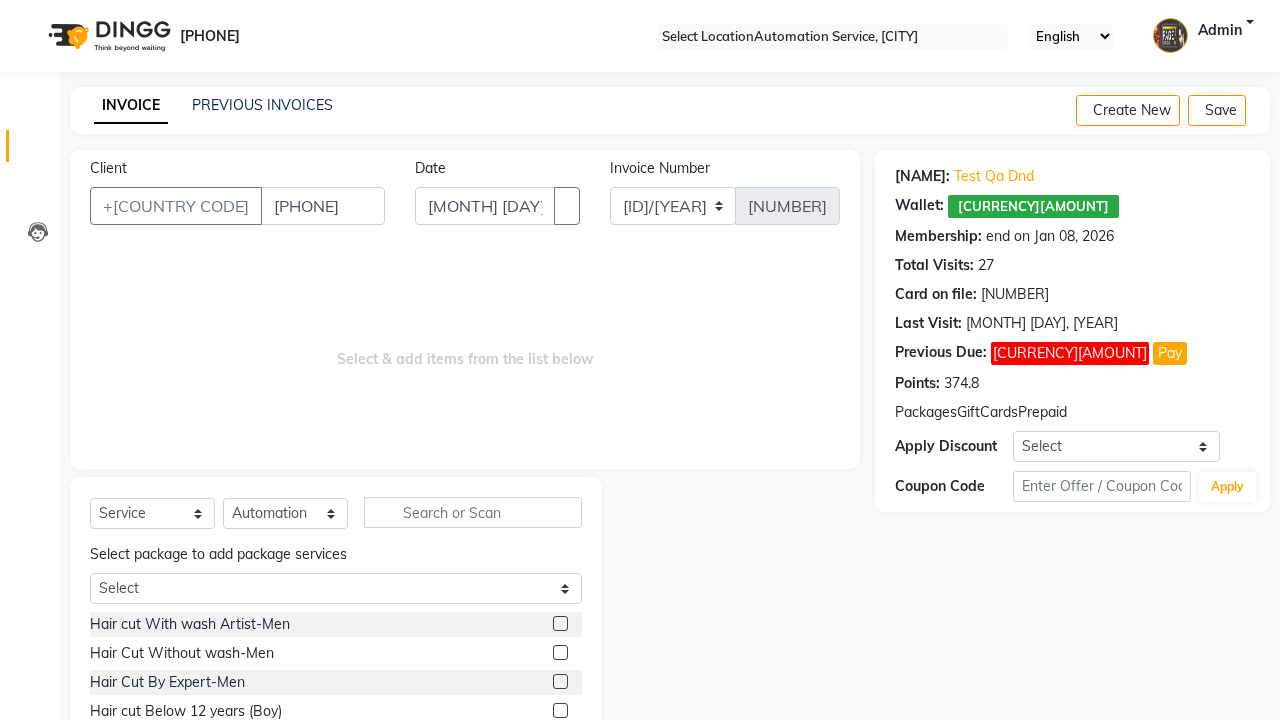 click at bounding box center [560, 652] 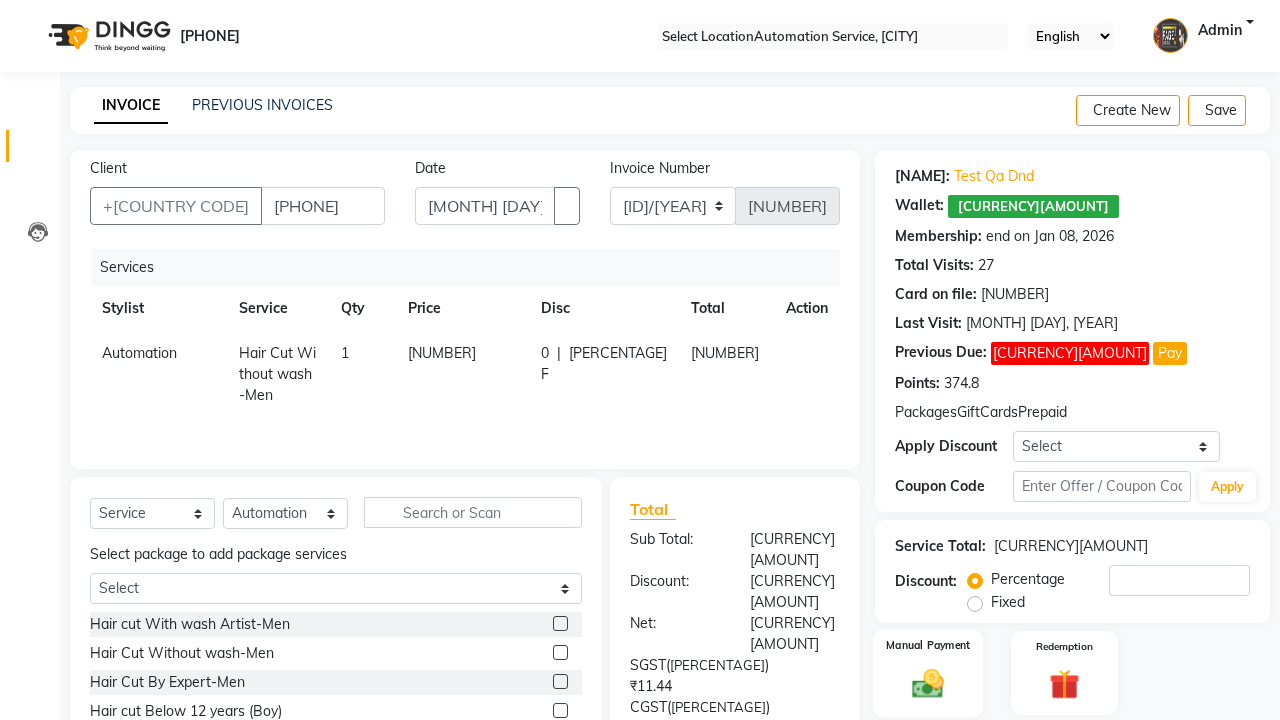 click at bounding box center [928, 683] 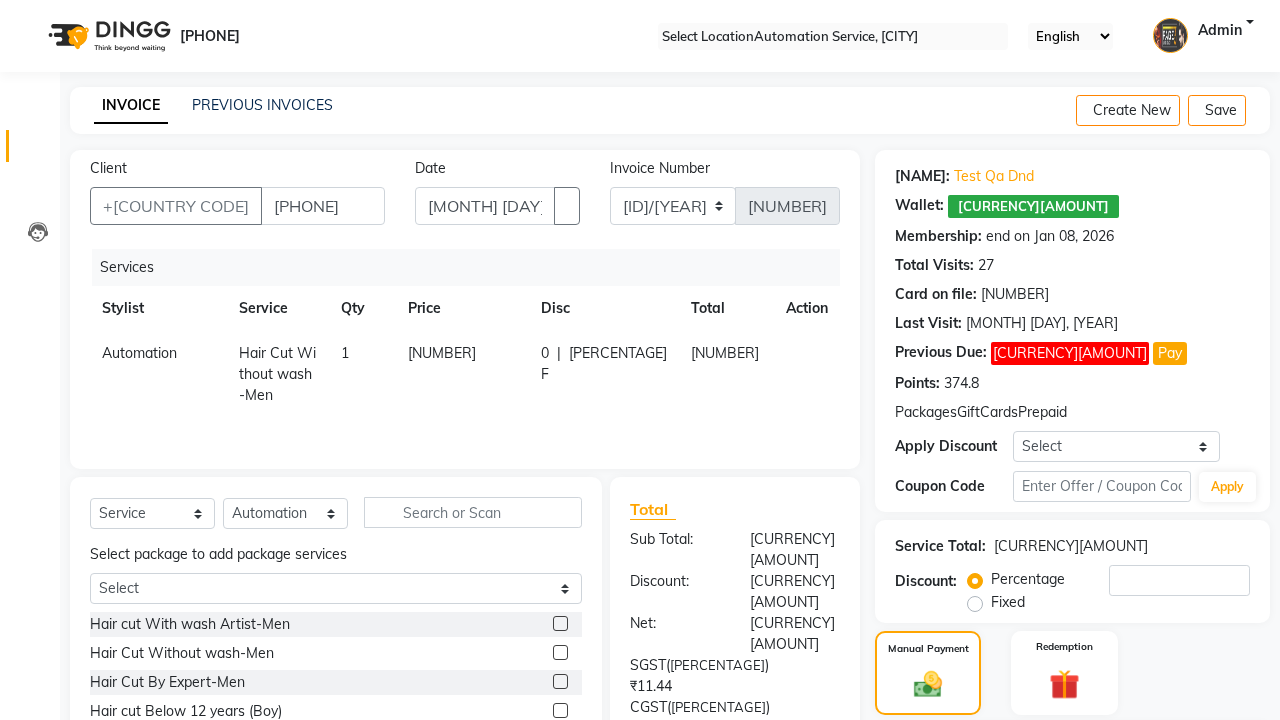 click on "[PAYMENT_METHOD]" at bounding box center (1079, 742) 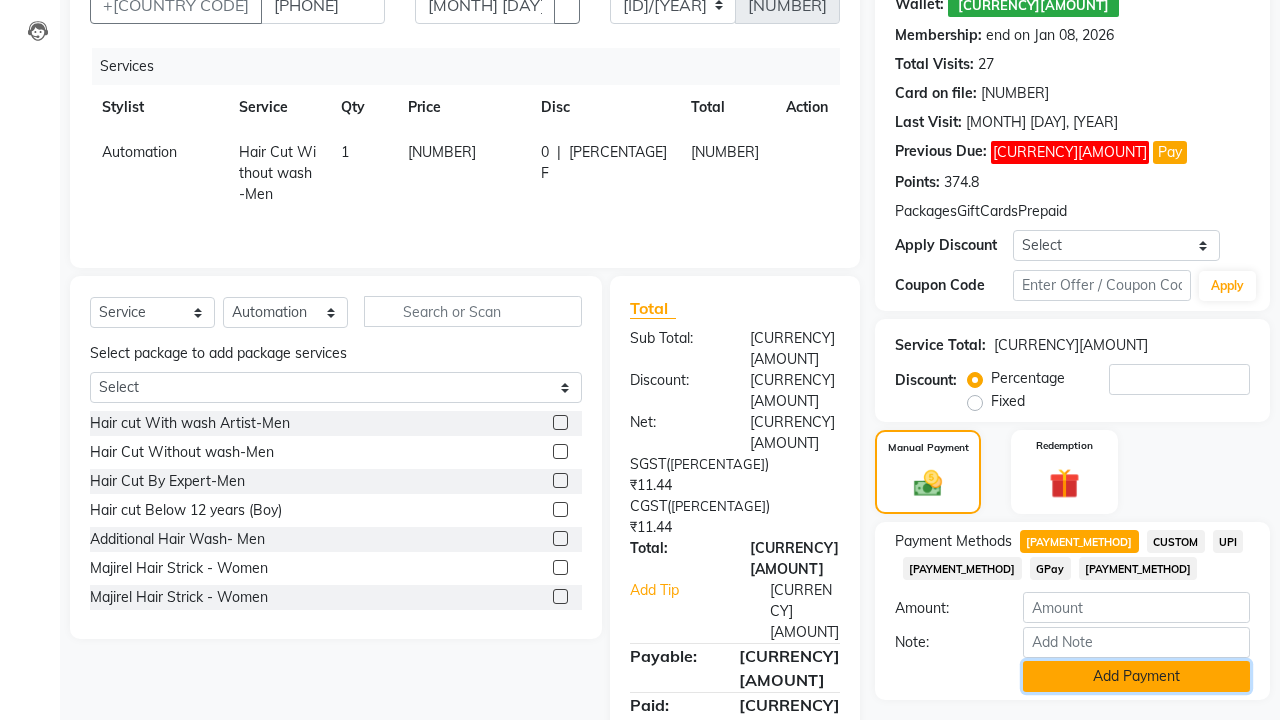 click on "Add Payment" at bounding box center [1136, 676] 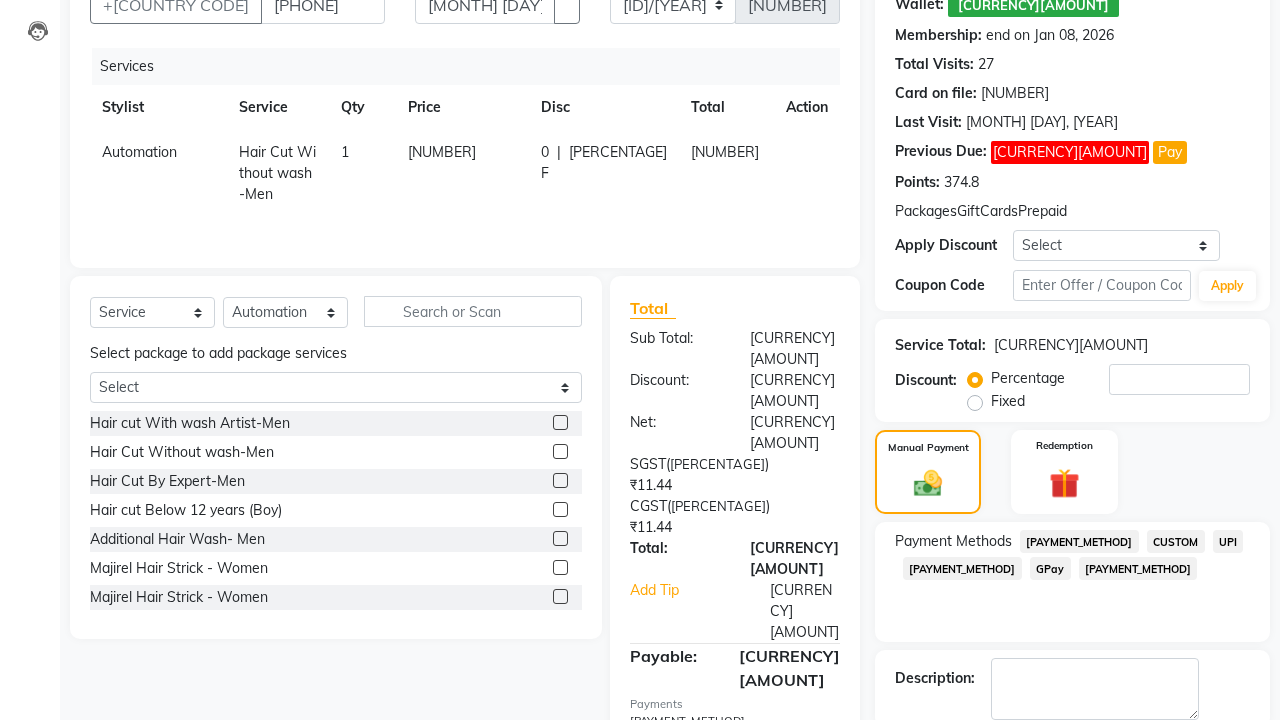 click at bounding box center (994, 747) 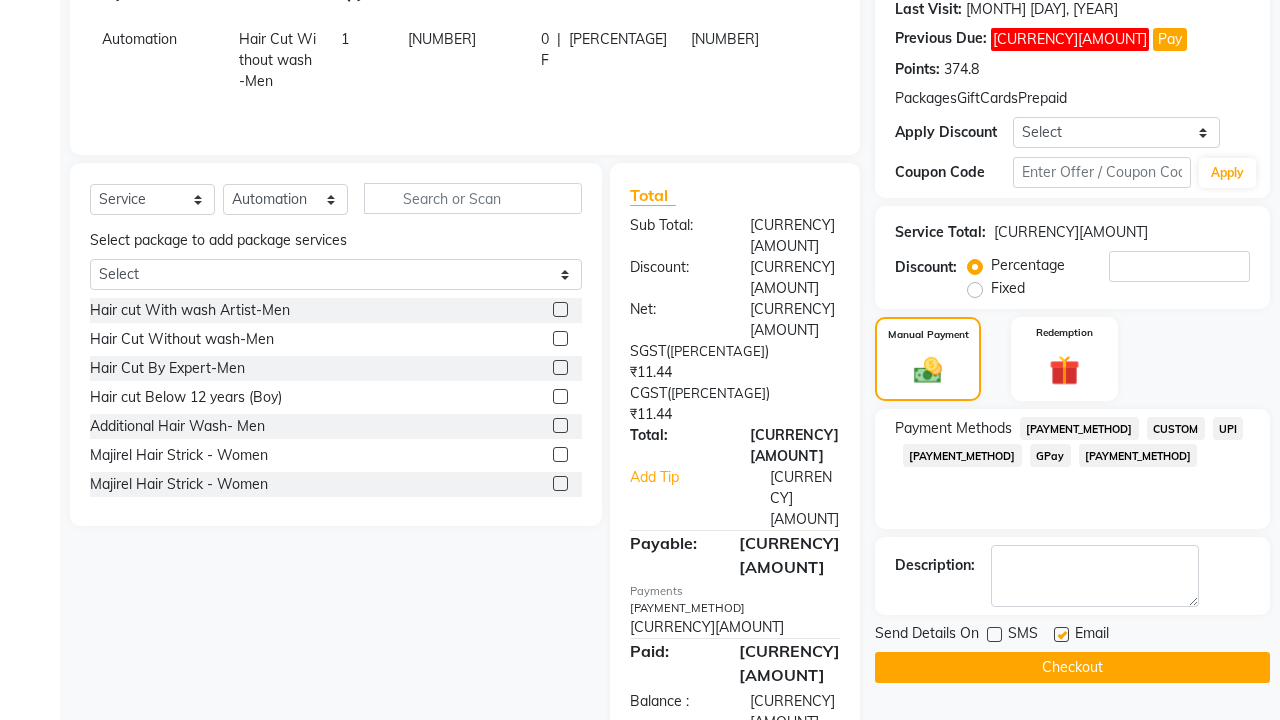 click at bounding box center [1061, 634] 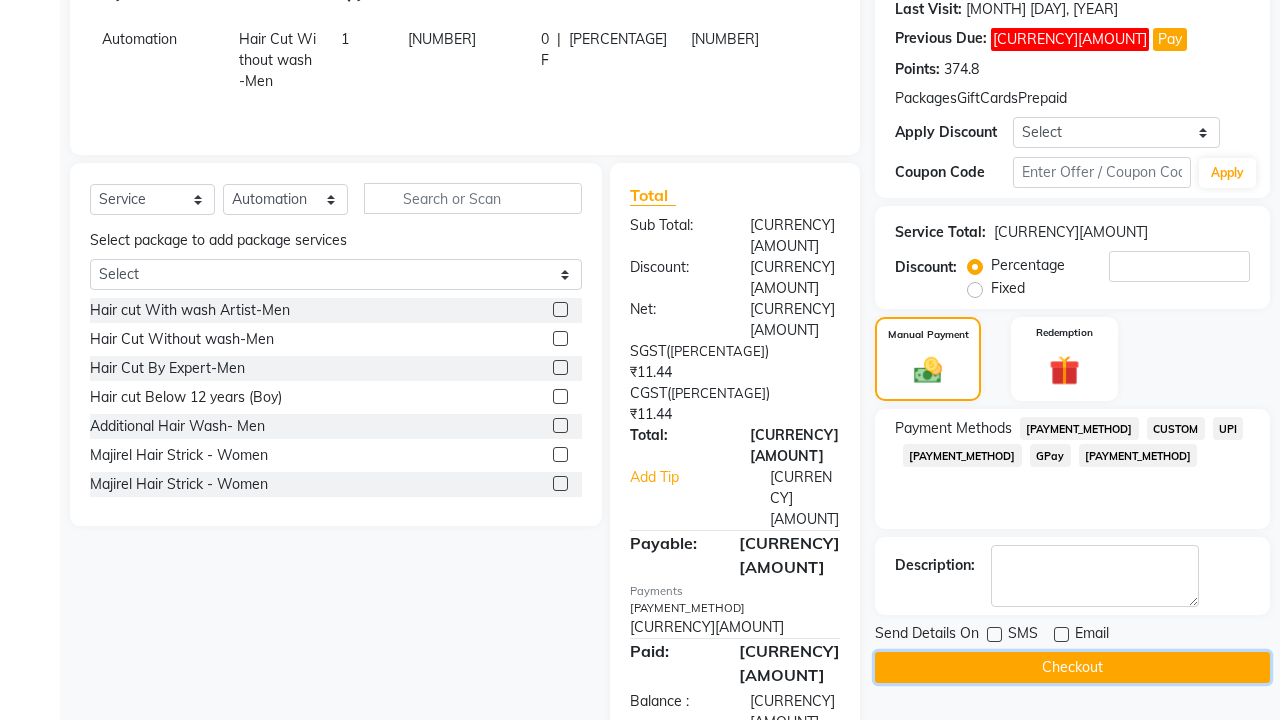 click on "Checkout" at bounding box center (1072, 667) 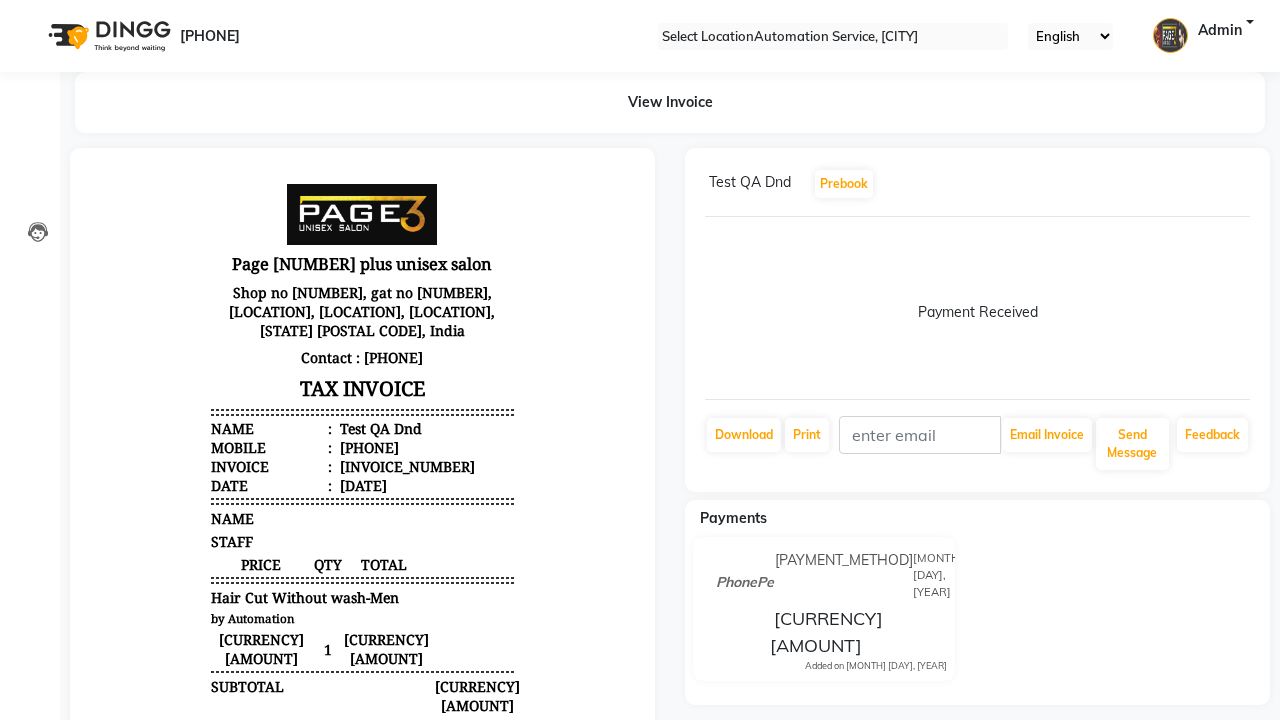 scroll, scrollTop: 0, scrollLeft: 0, axis: both 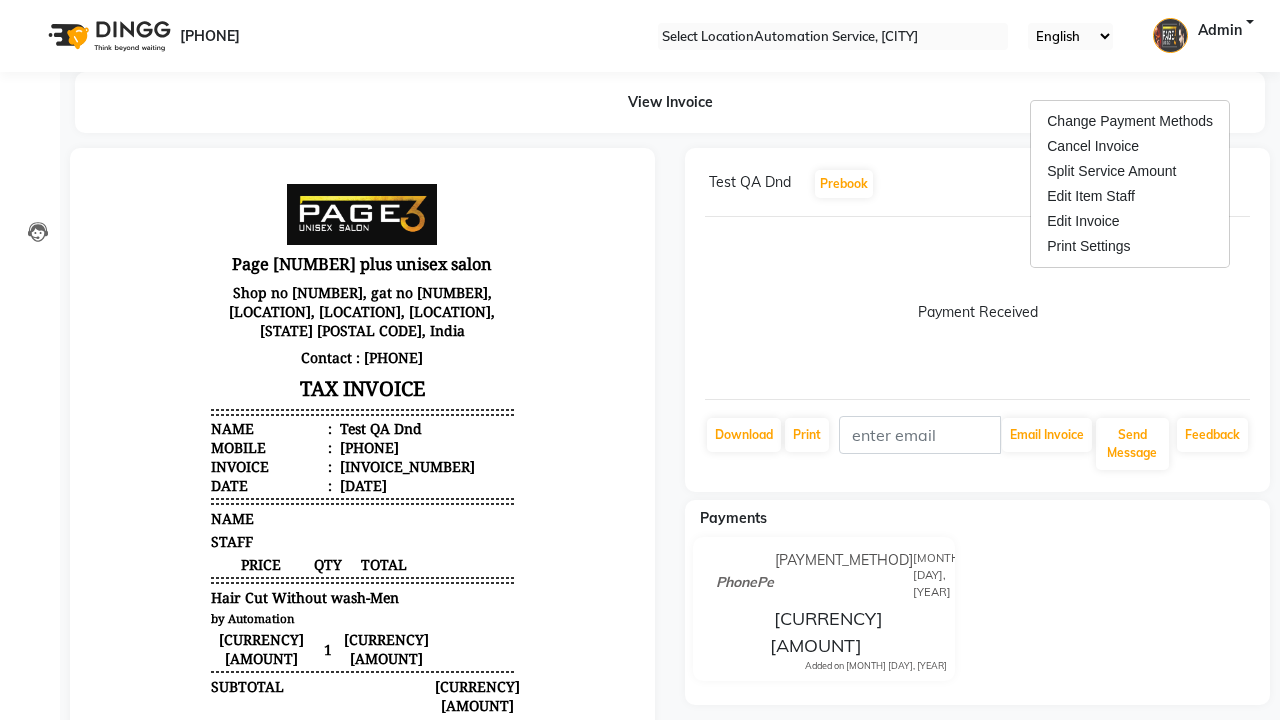 click on "Admin" at bounding box center [1220, 36] 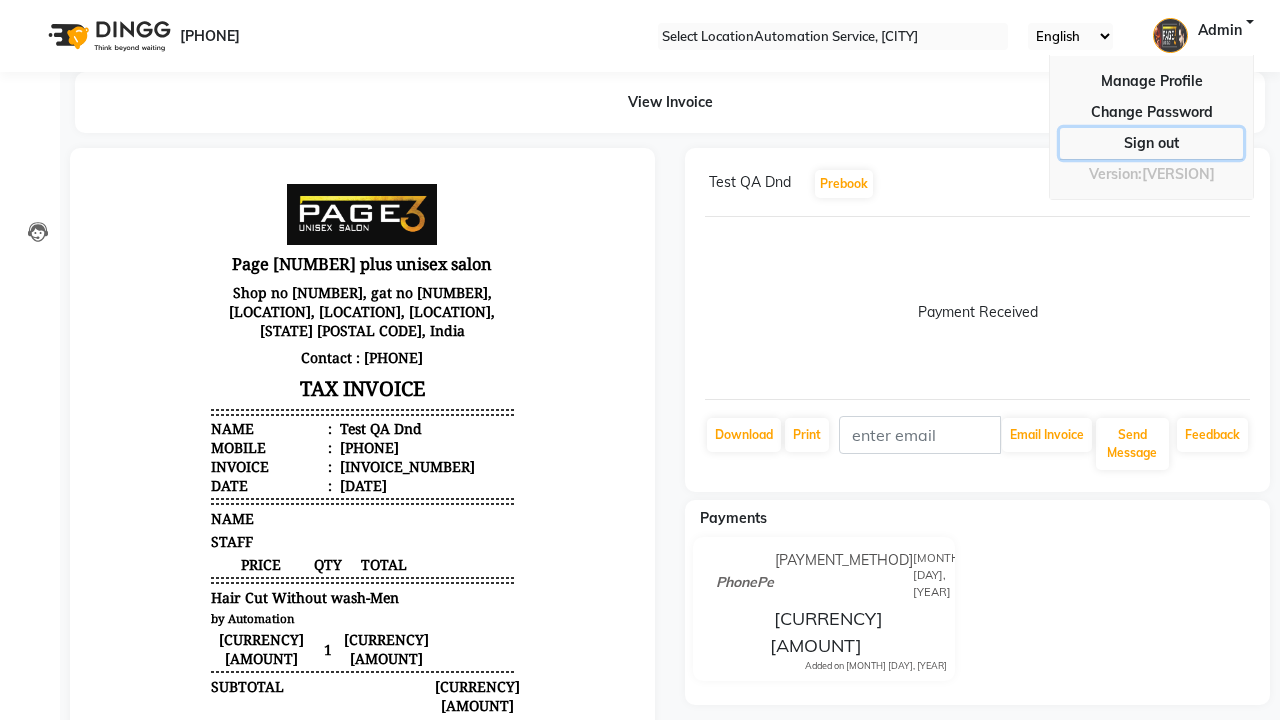 click on "Sign out" at bounding box center [1151, 112] 